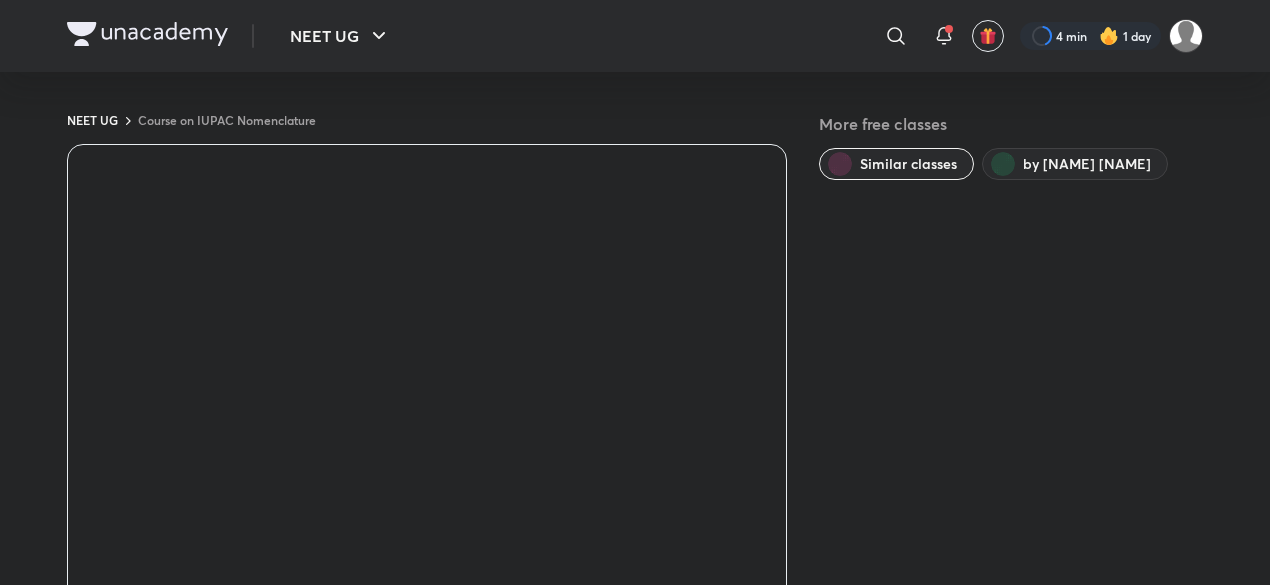 scroll, scrollTop: 0, scrollLeft: 0, axis: both 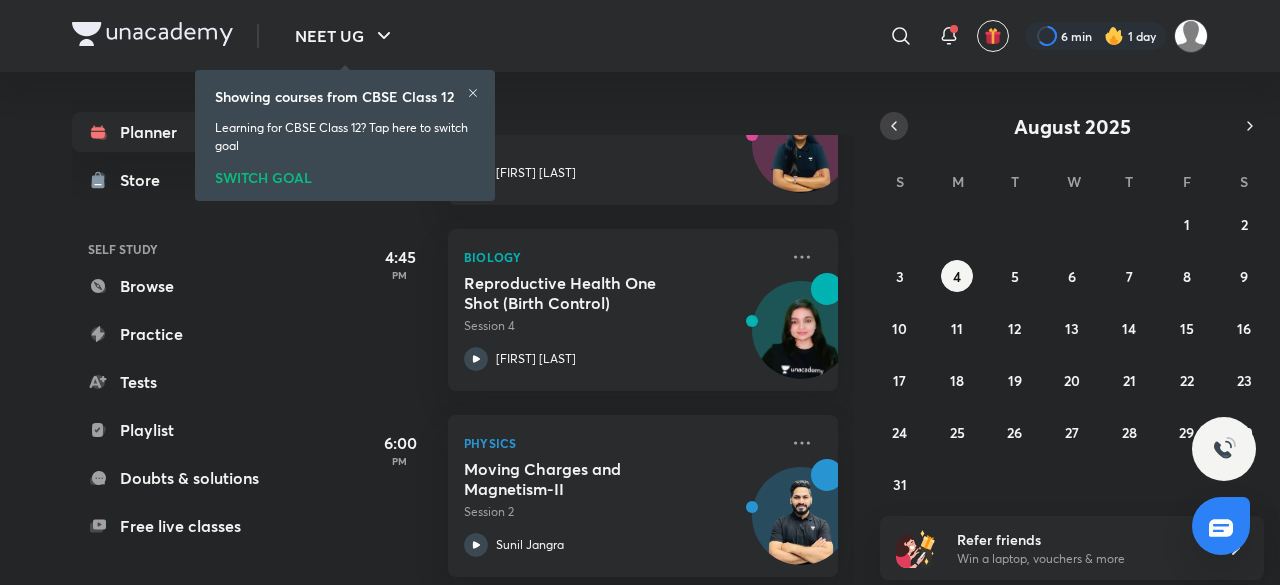 click 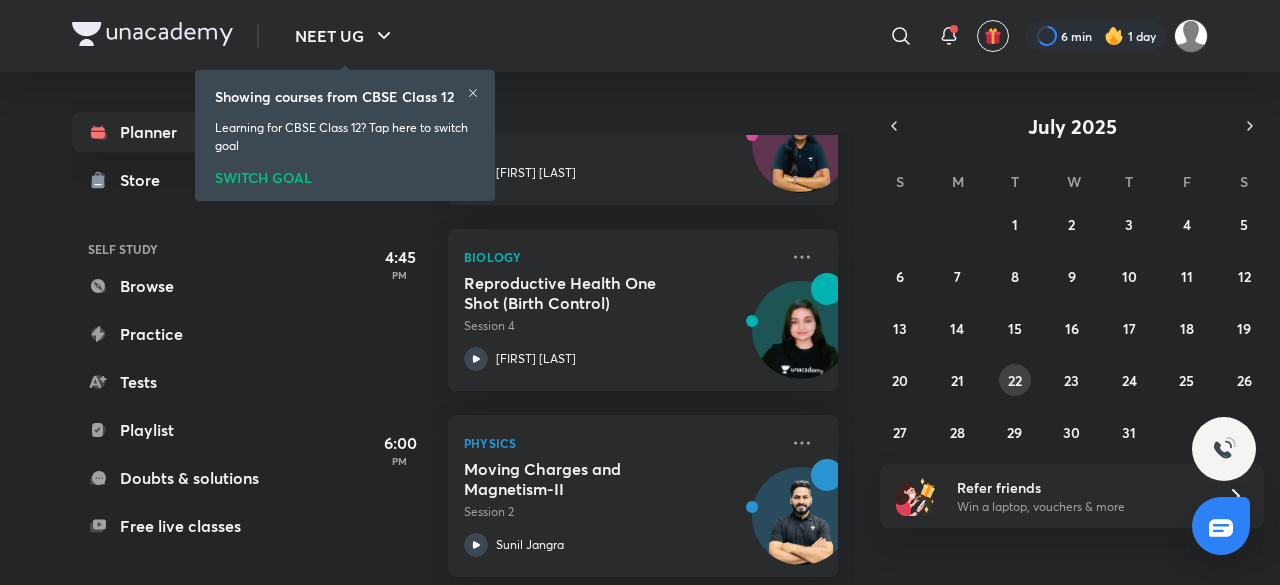 click on "22" at bounding box center [1015, 380] 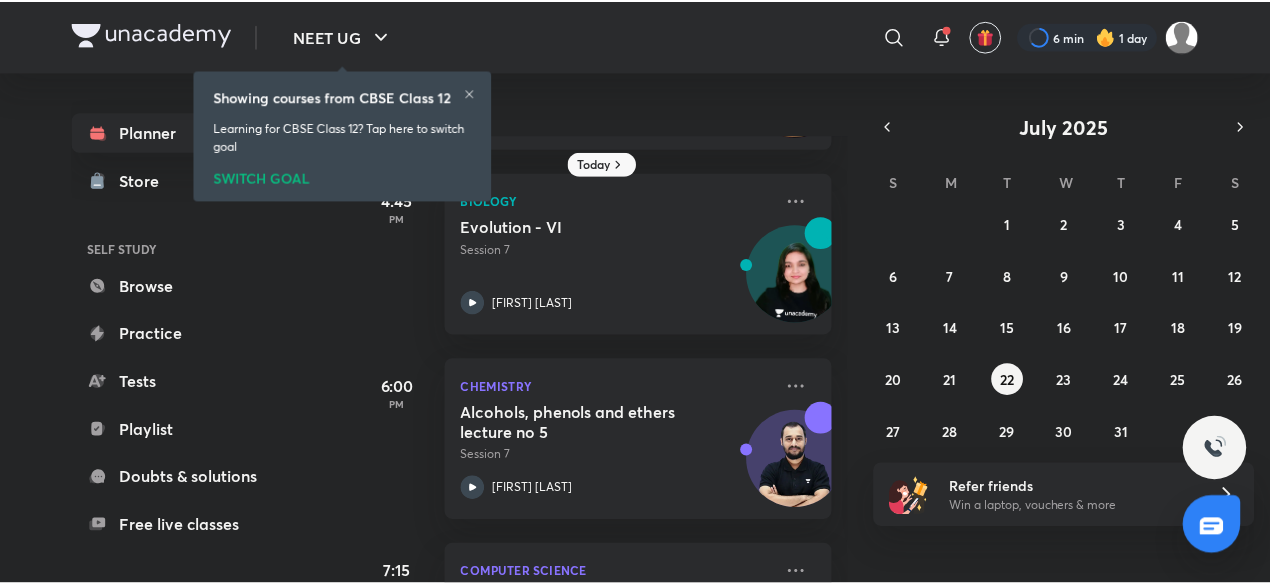 scroll, scrollTop: 174, scrollLeft: 0, axis: vertical 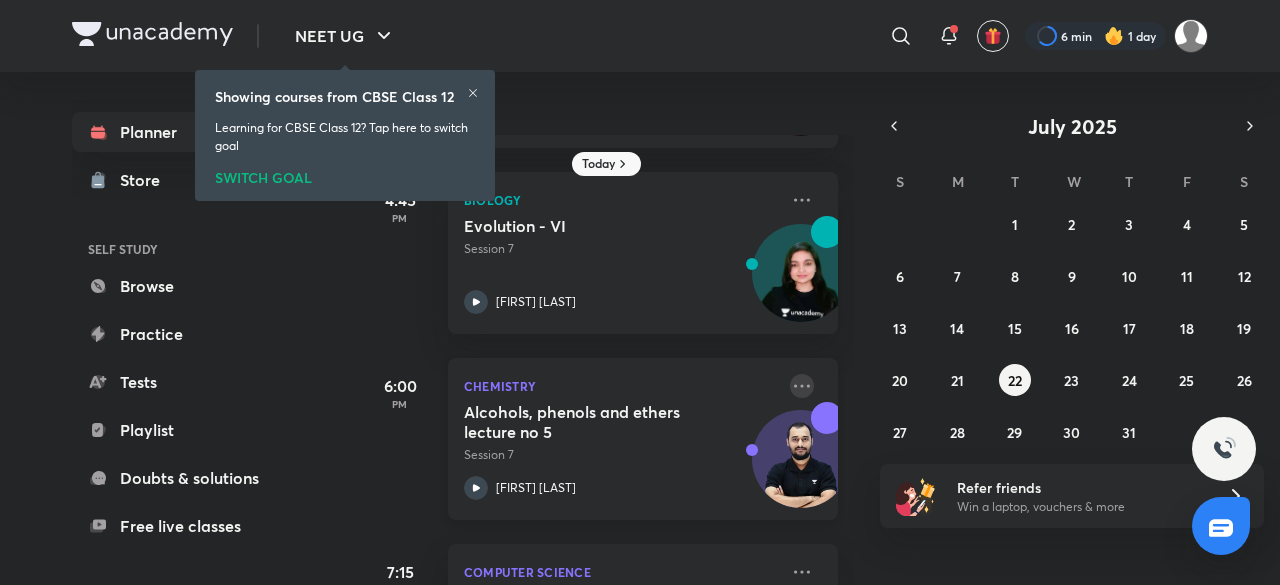 click 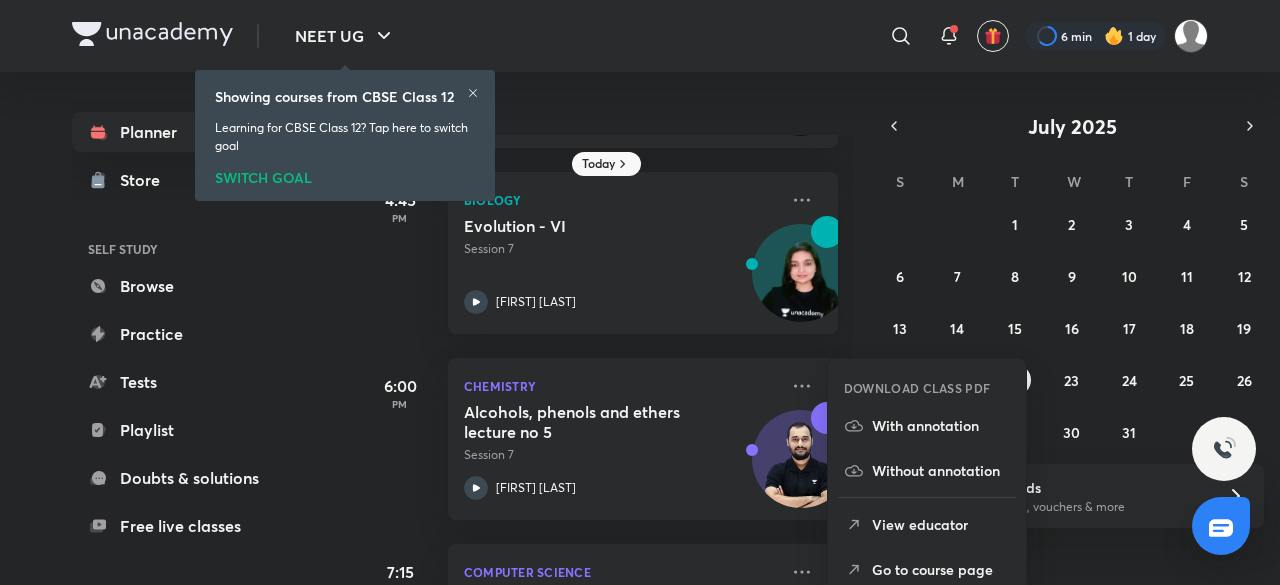 click on "Go to course page" at bounding box center [941, 569] 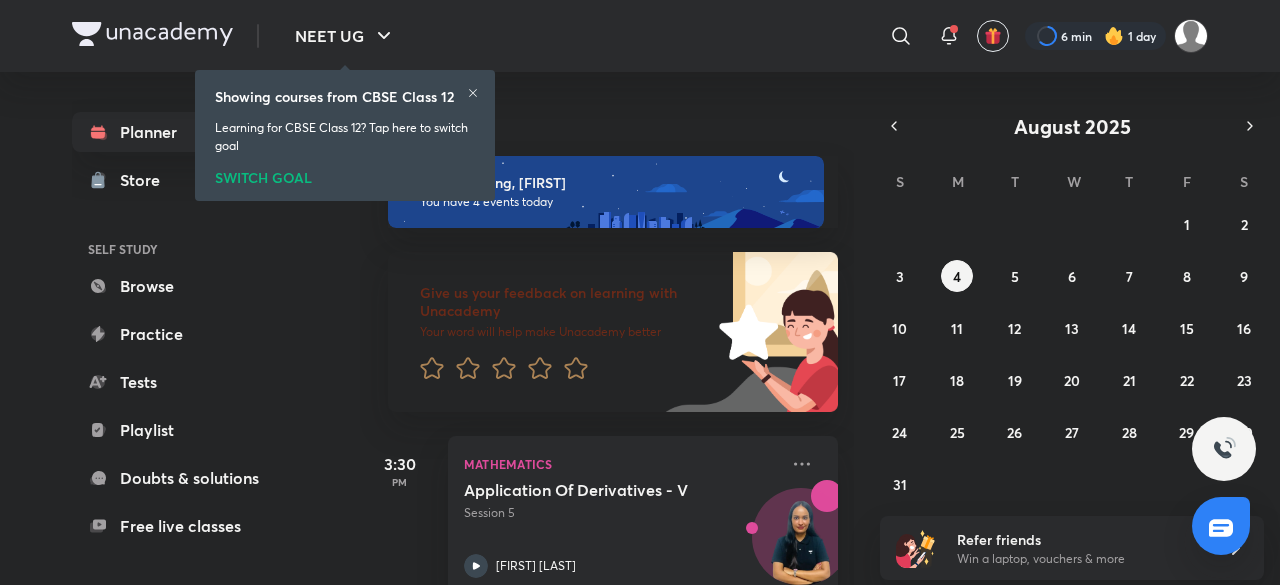 click on "August 2025" at bounding box center (1072, 126) 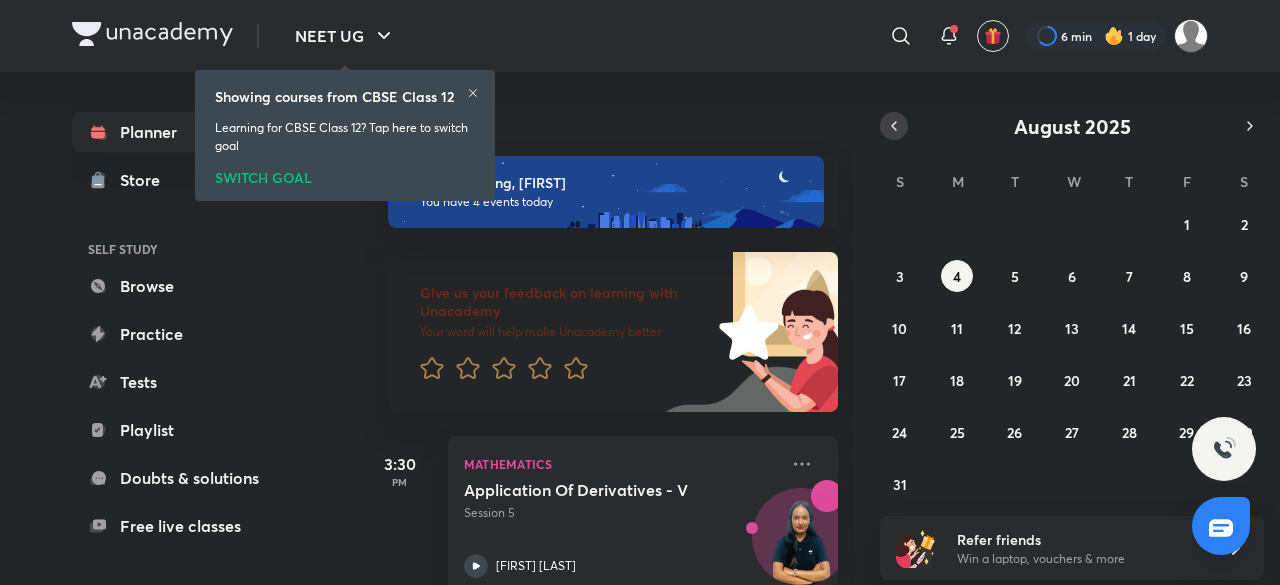 click 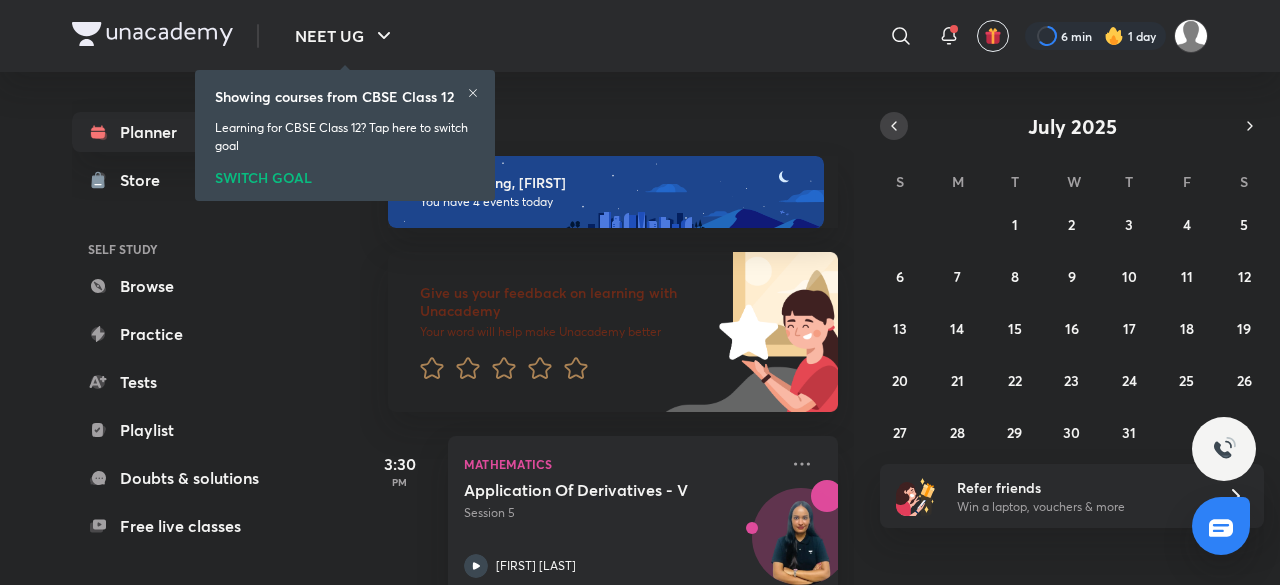 click 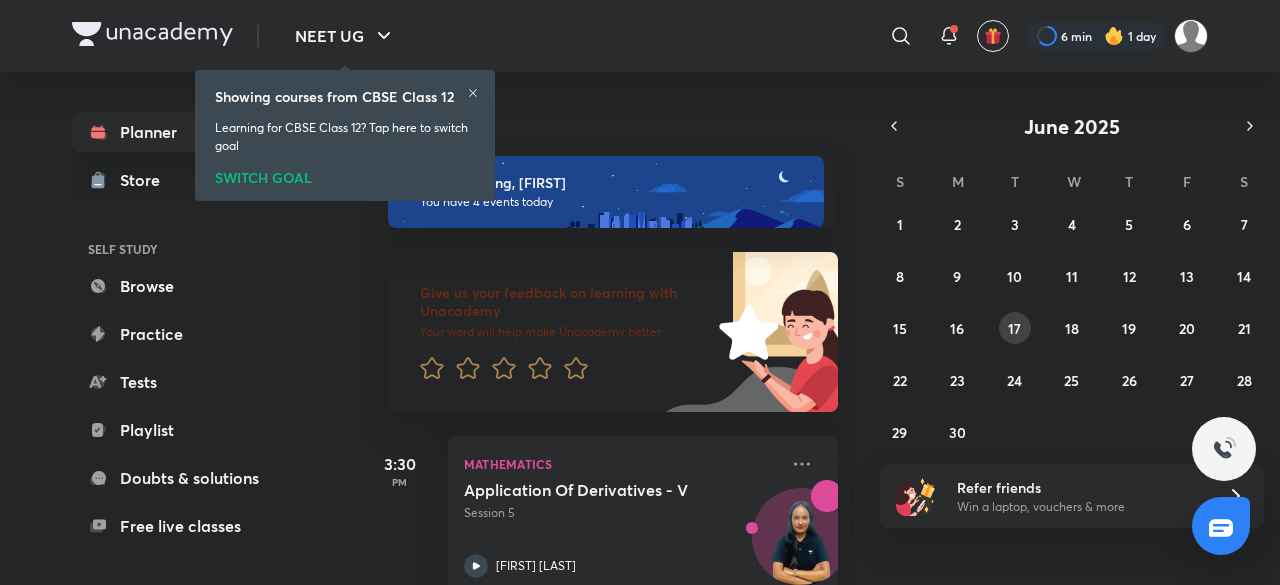 click on "17" at bounding box center (1014, 328) 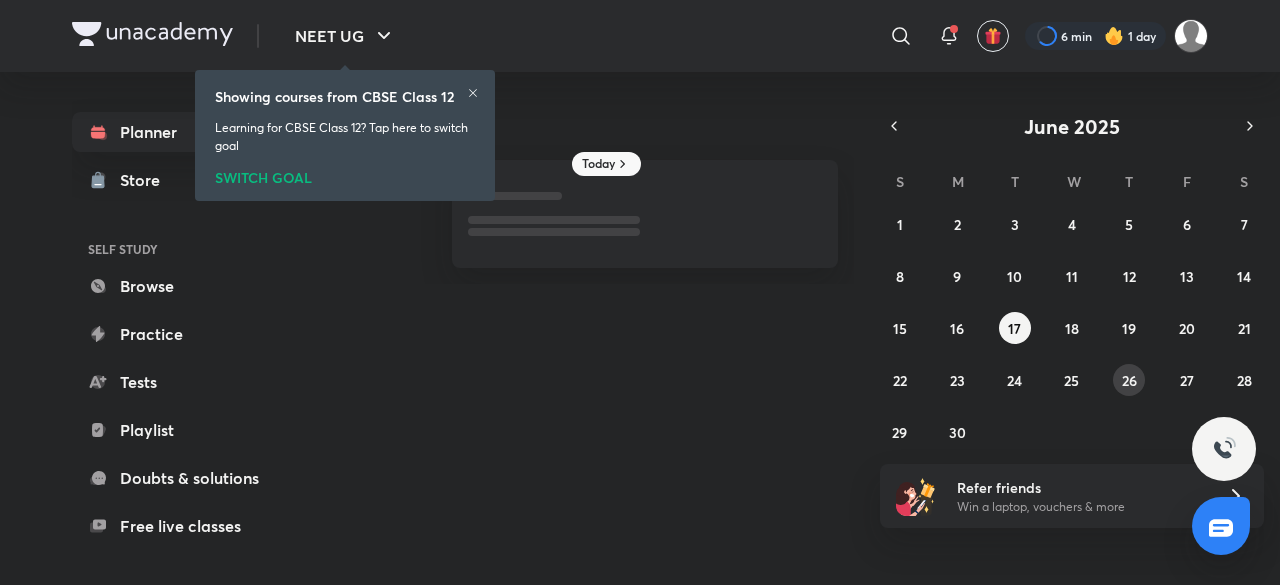 click on "26" at bounding box center (1129, 380) 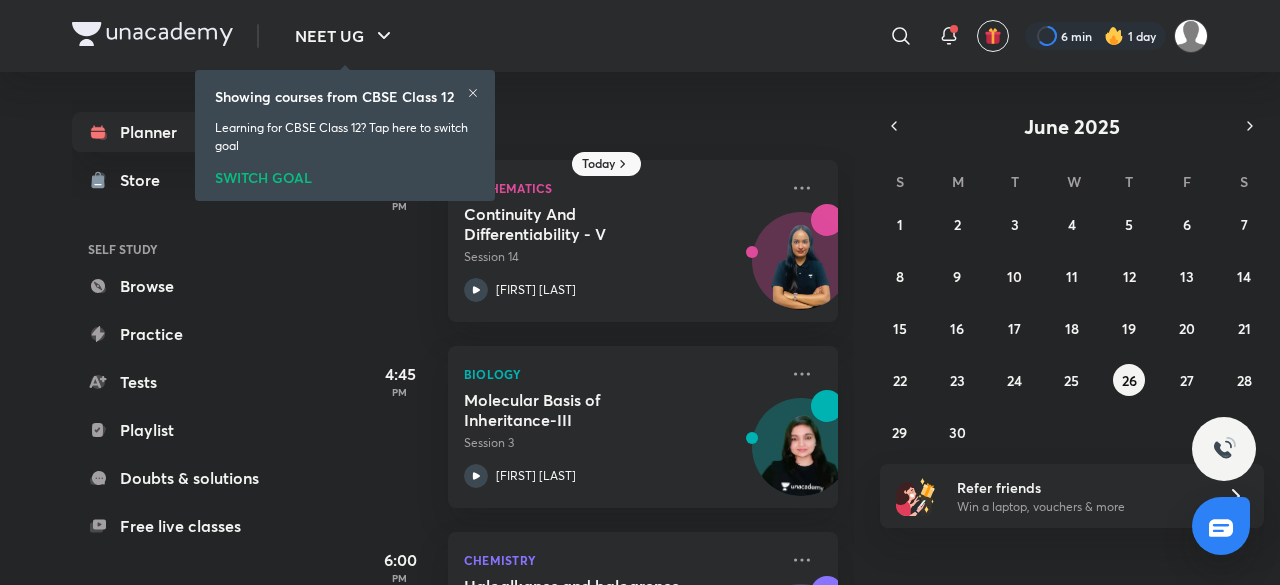 scroll, scrollTop: 212, scrollLeft: 0, axis: vertical 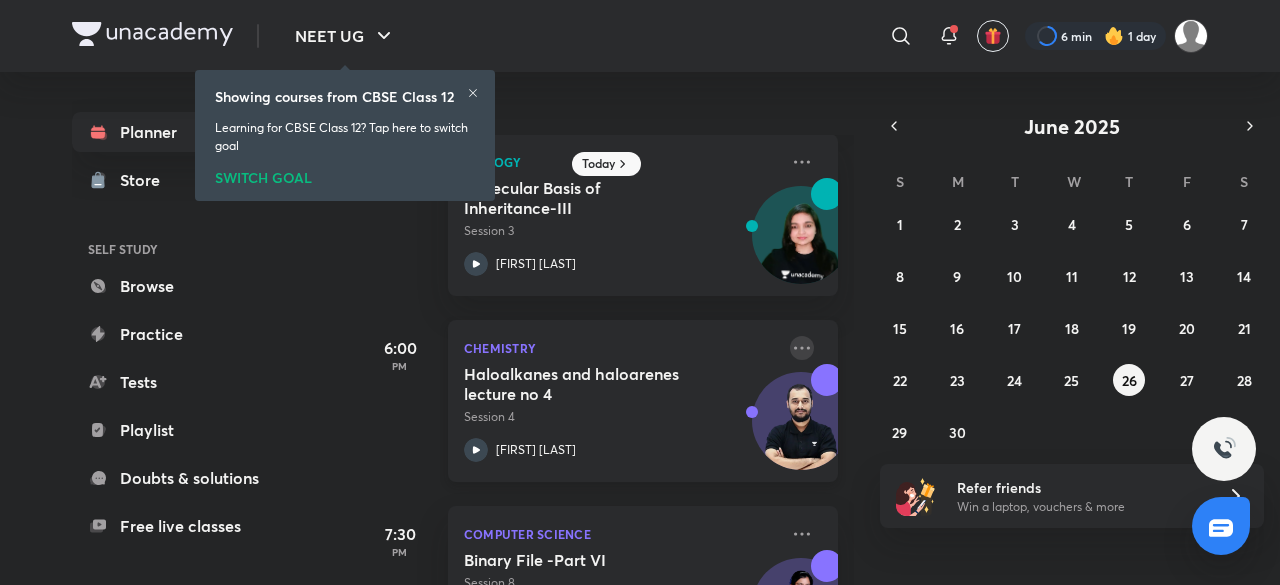 click 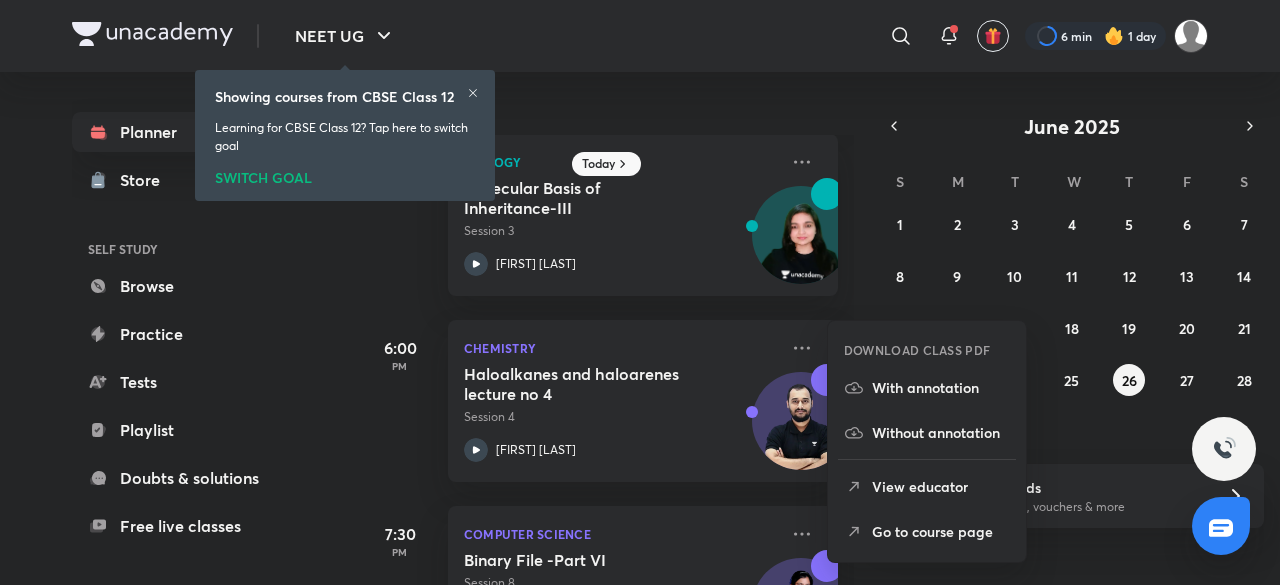 click on "Go to course page" at bounding box center (927, 531) 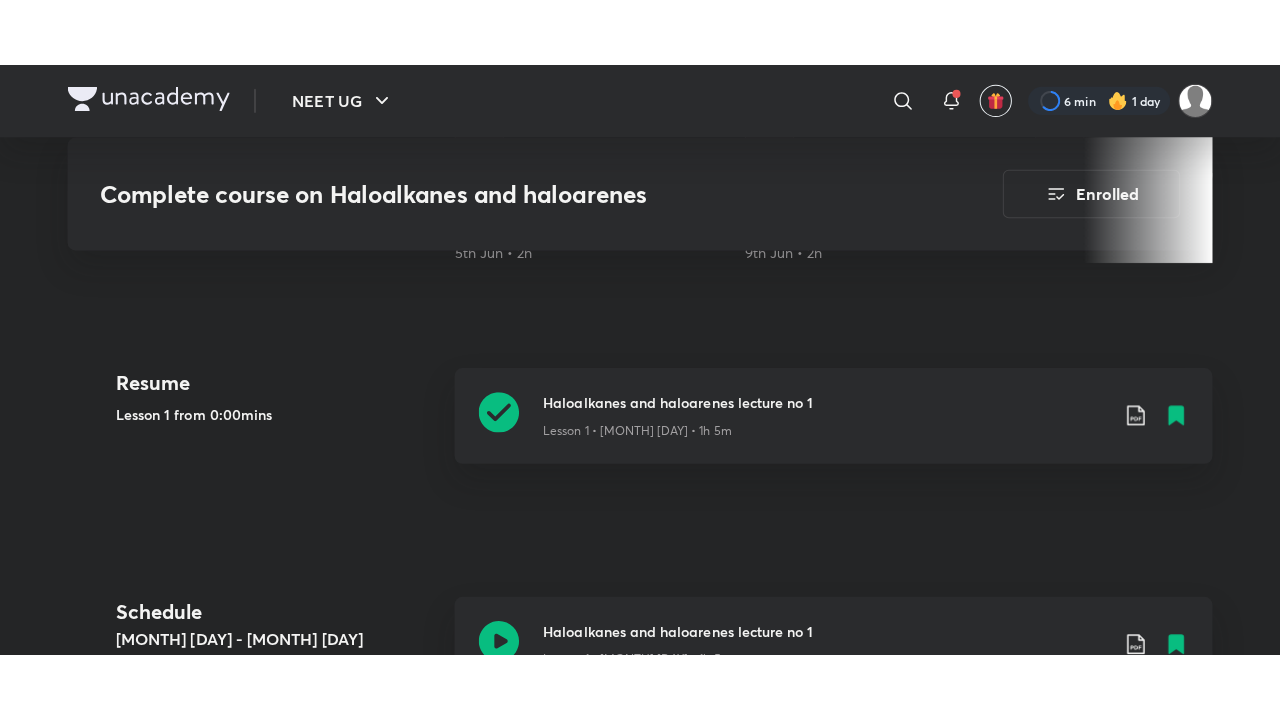 scroll, scrollTop: 948, scrollLeft: 0, axis: vertical 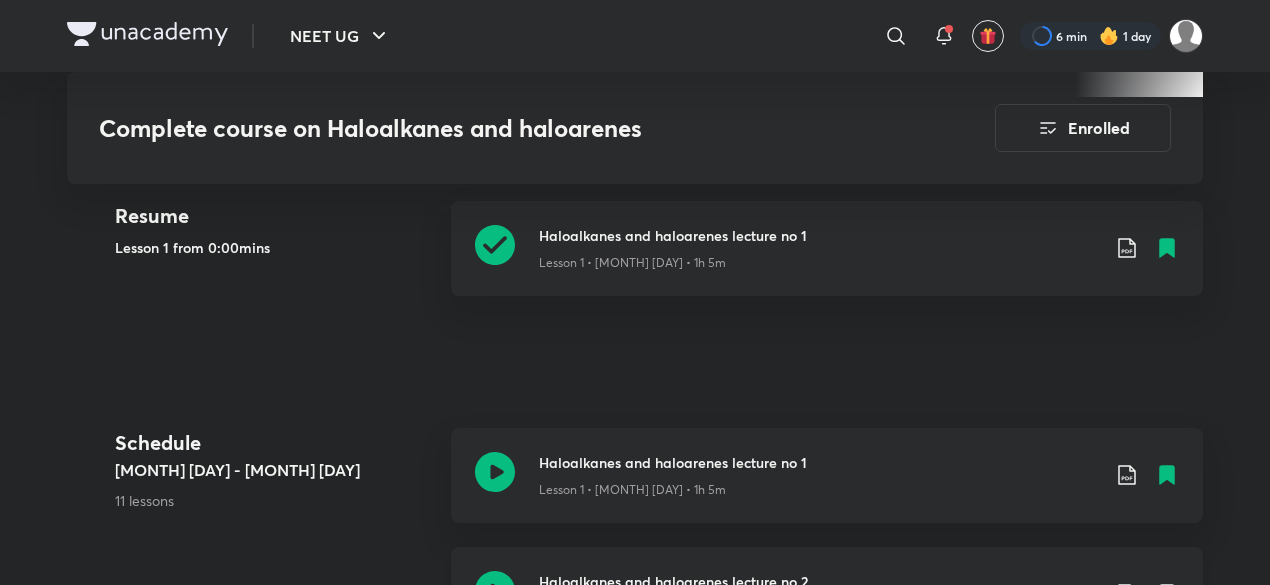 click 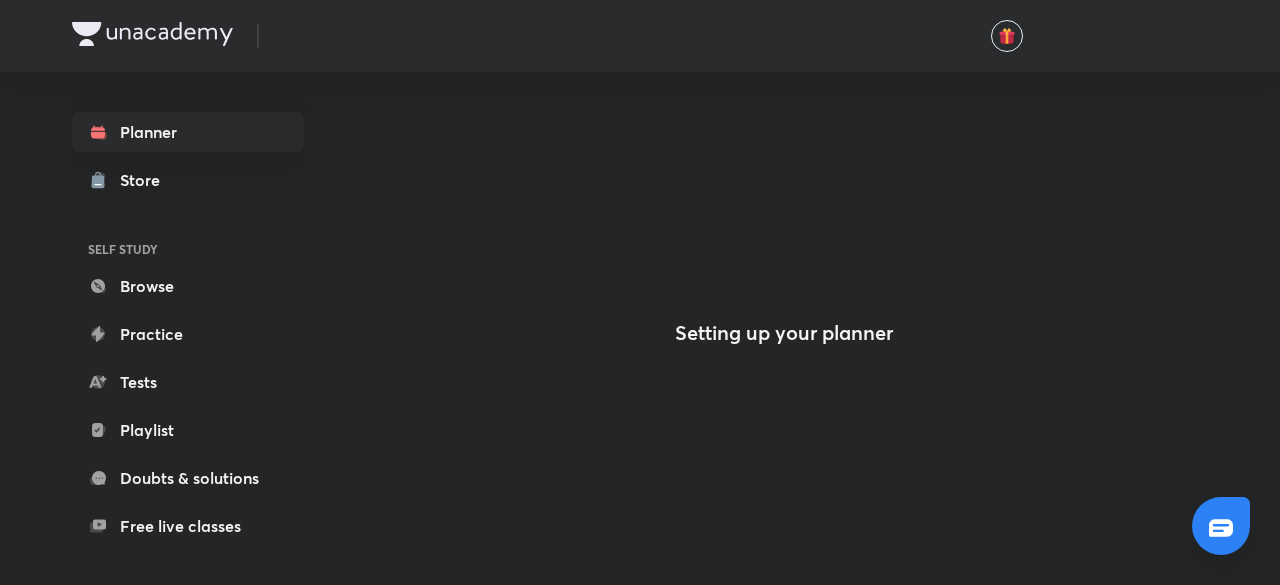 scroll, scrollTop: 0, scrollLeft: 0, axis: both 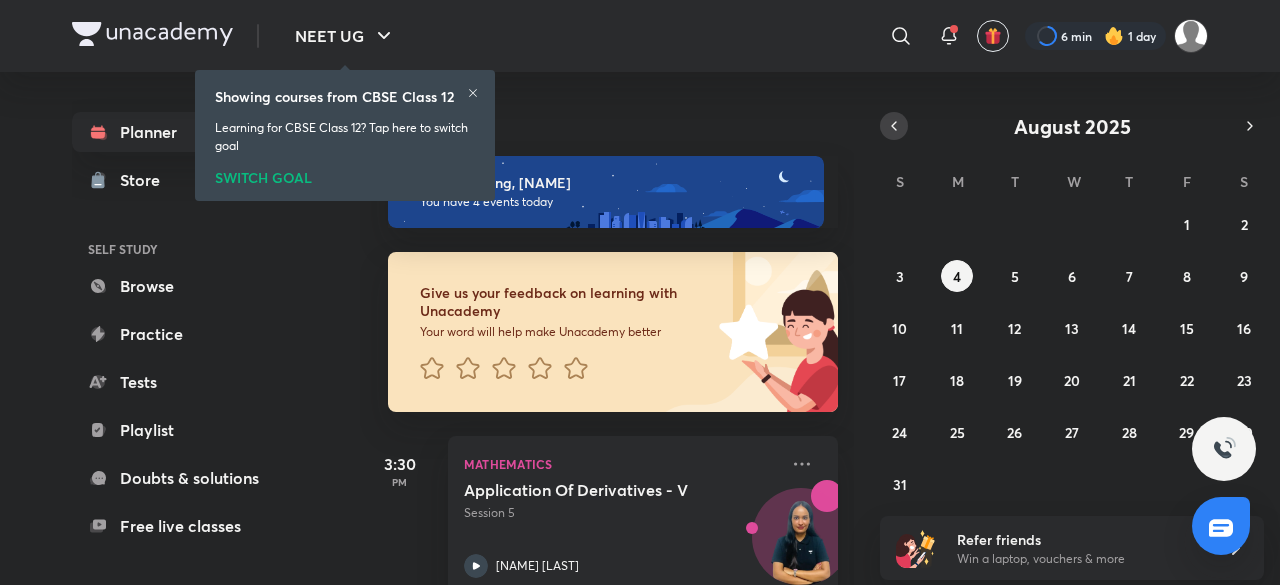 click at bounding box center (894, 126) 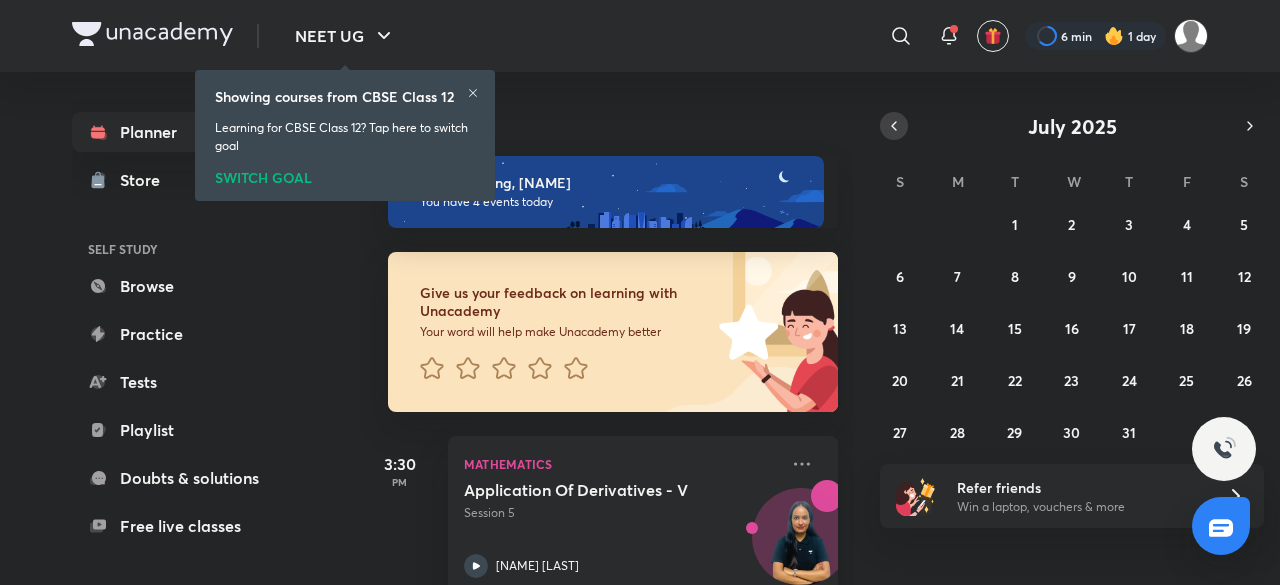 click 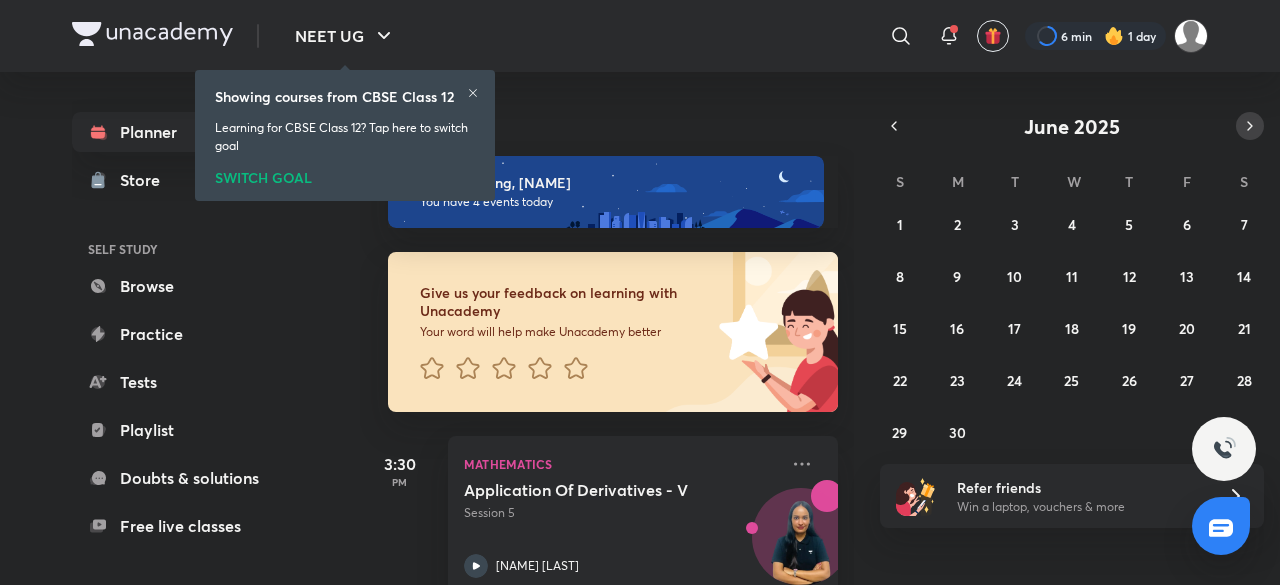 click at bounding box center (1250, 126) 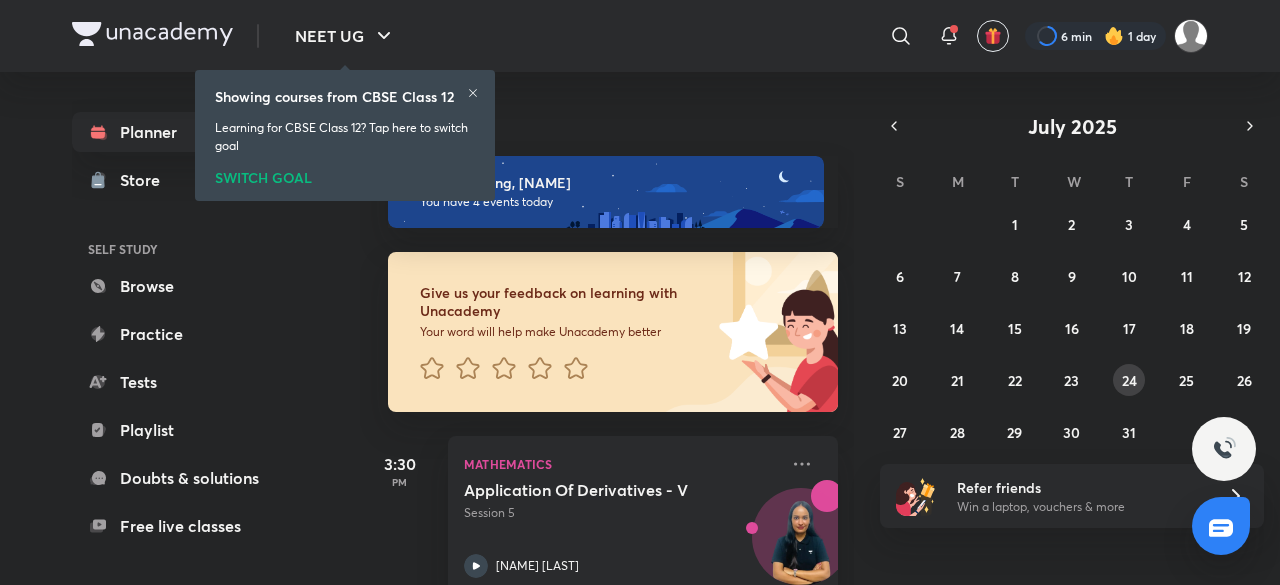 click on "24" at bounding box center [1129, 380] 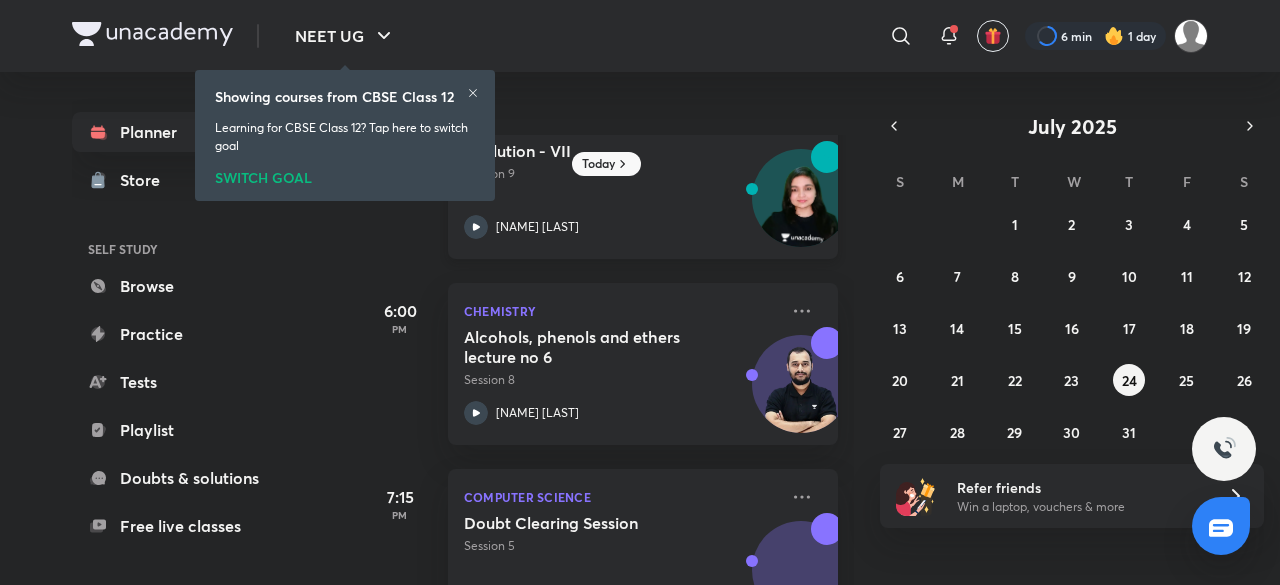 scroll, scrollTop: 250, scrollLeft: 0, axis: vertical 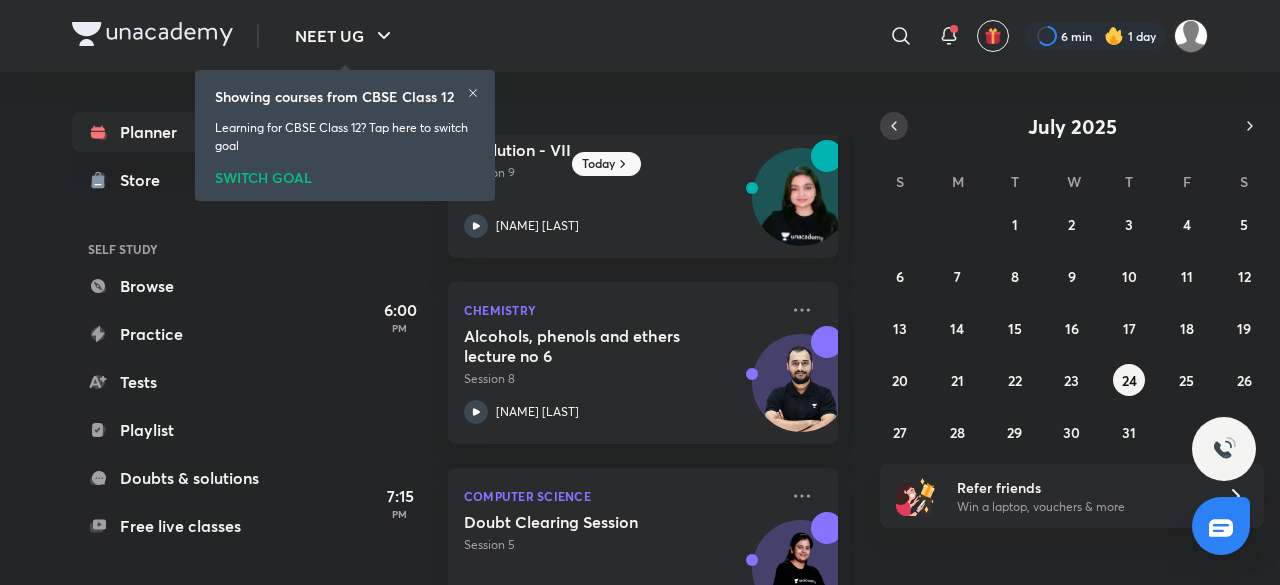 click at bounding box center (894, 126) 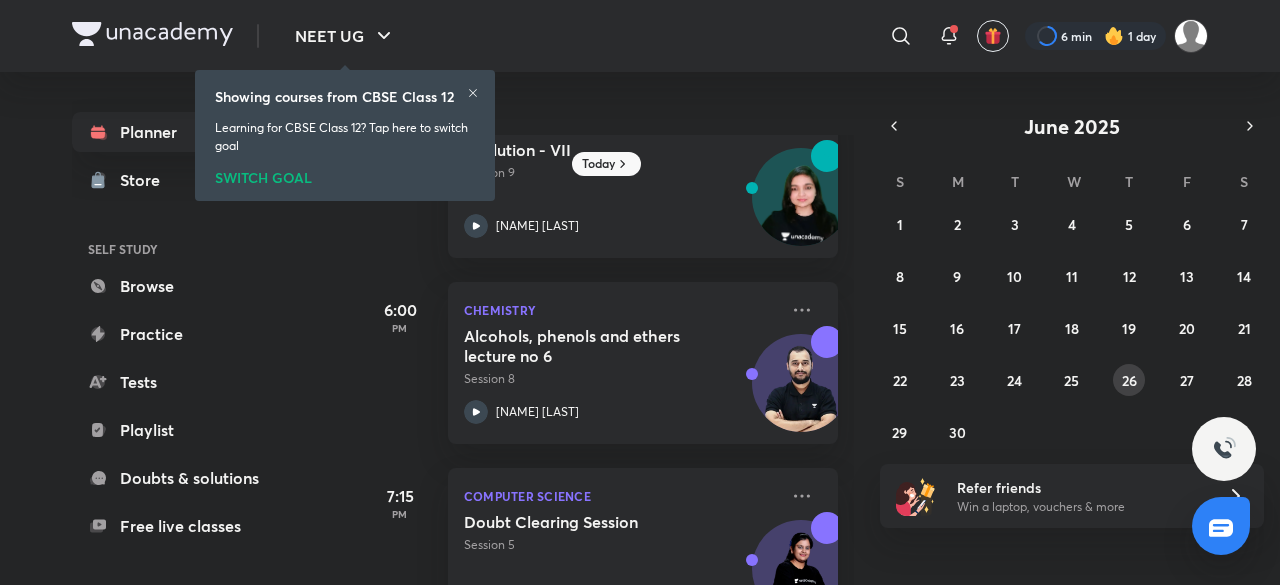 click on "26" at bounding box center (1129, 380) 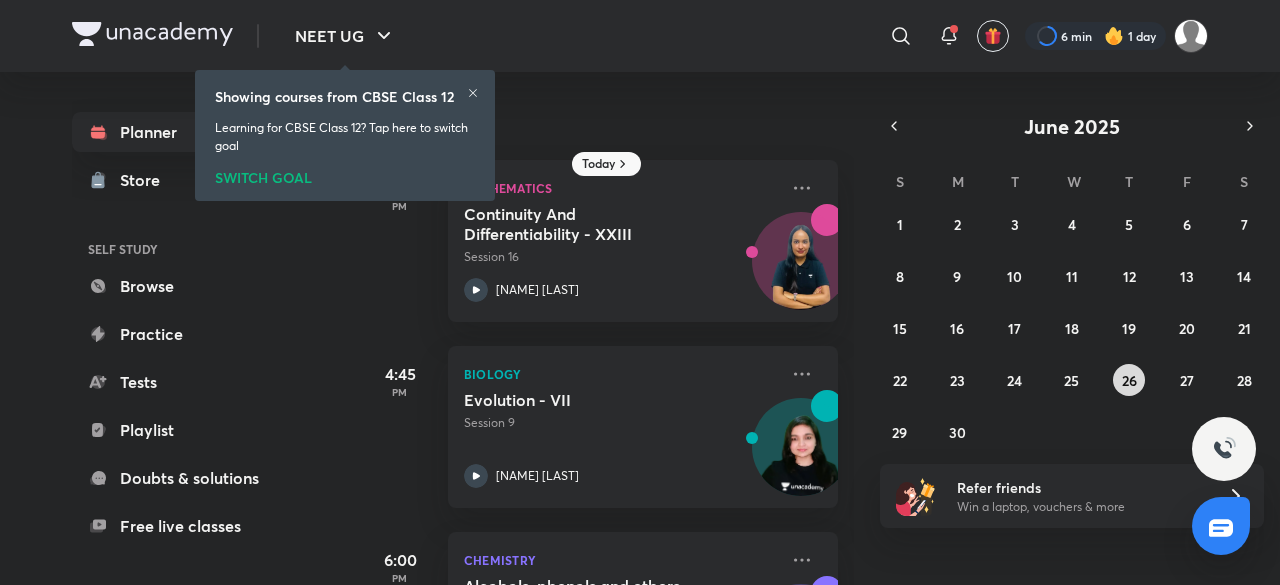 click on "26" at bounding box center [1129, 380] 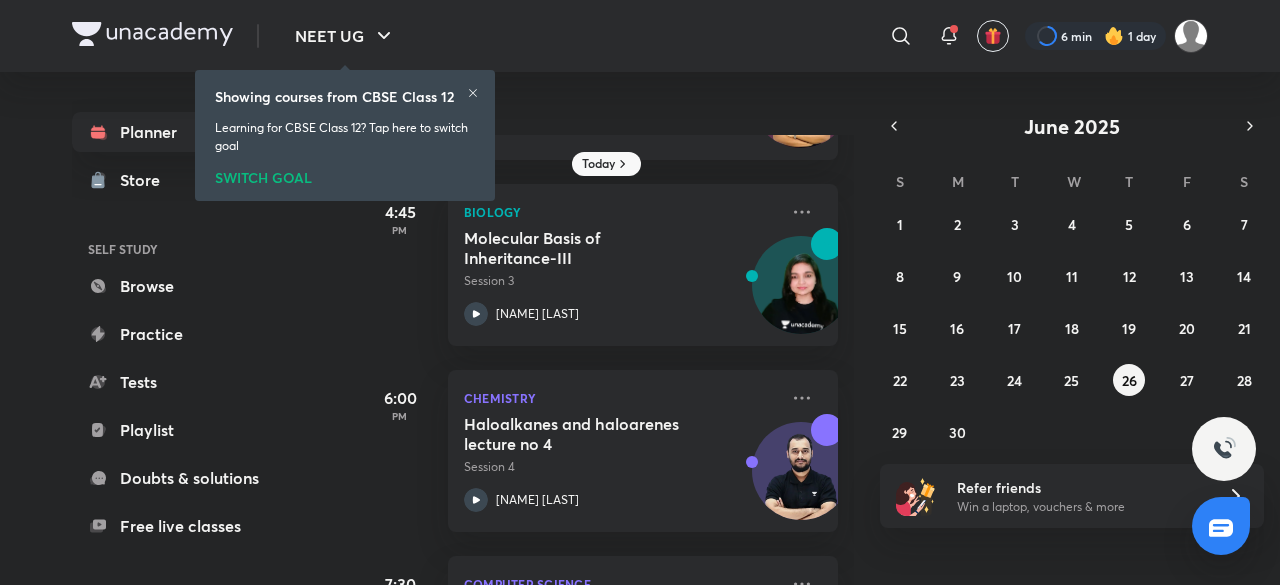 scroll, scrollTop: 267, scrollLeft: 0, axis: vertical 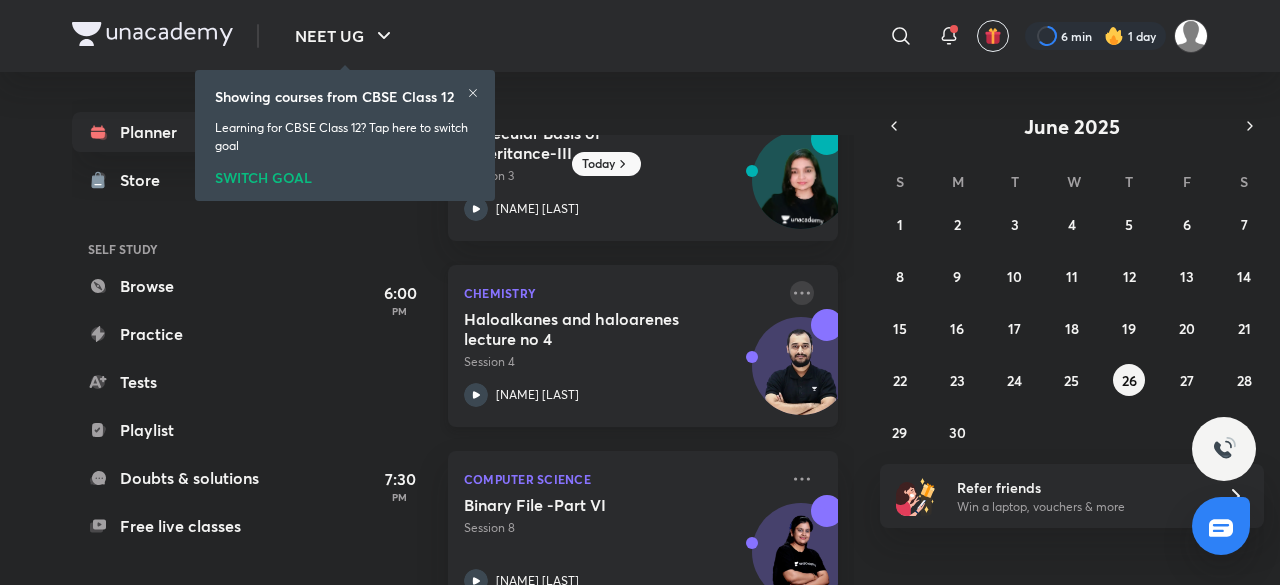 click 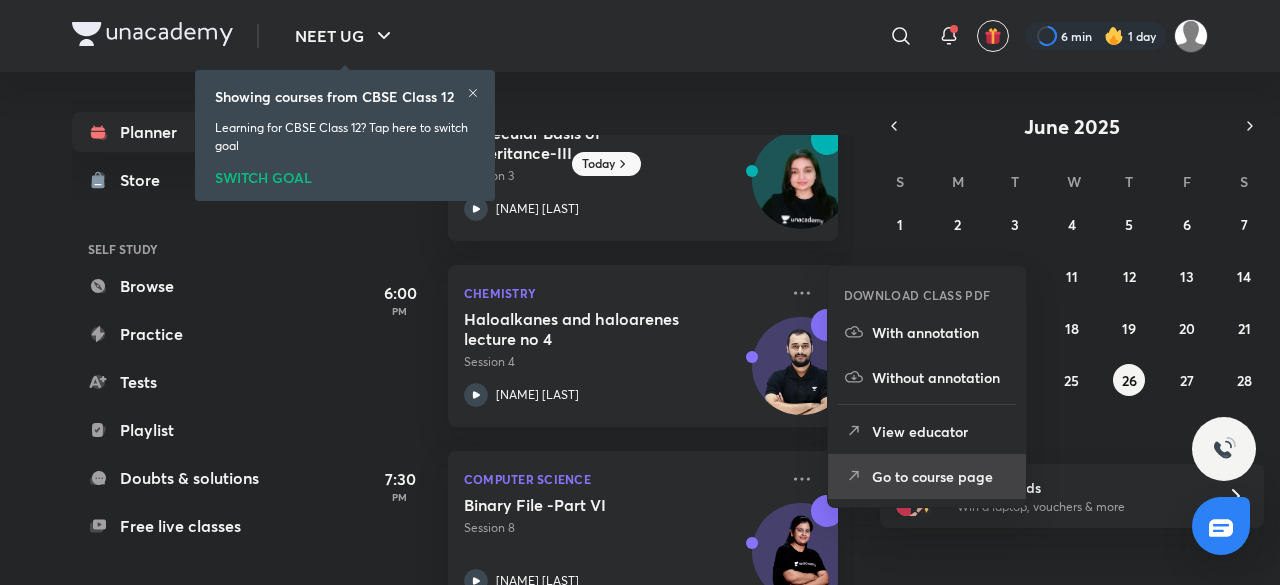 click on "Go to course page" at bounding box center (941, 476) 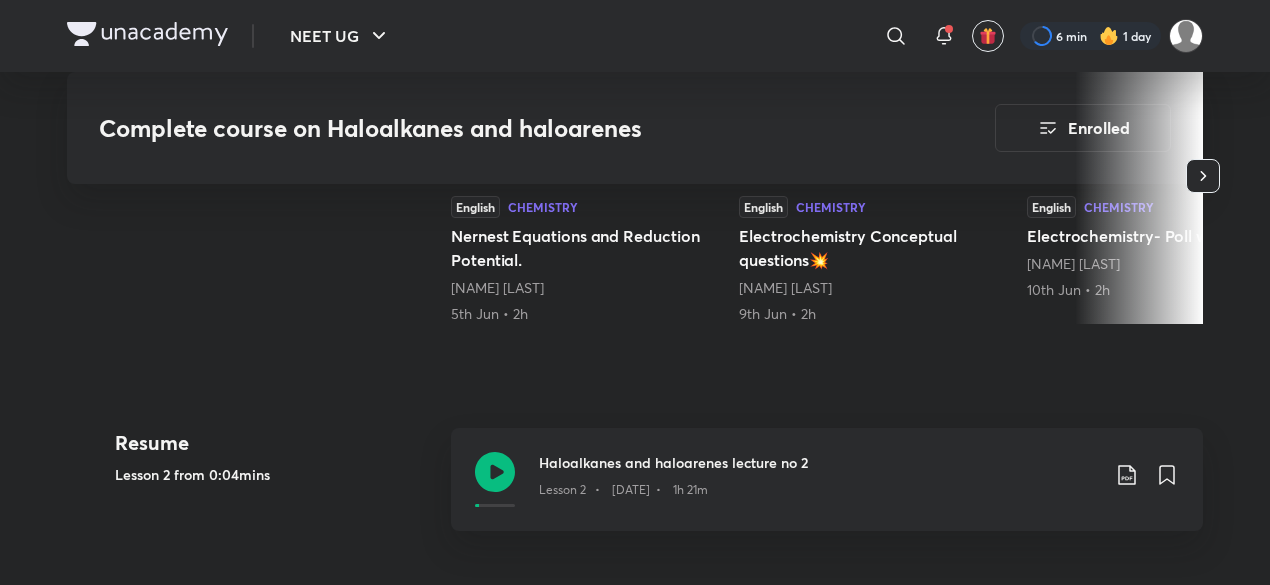 scroll, scrollTop: 724, scrollLeft: 0, axis: vertical 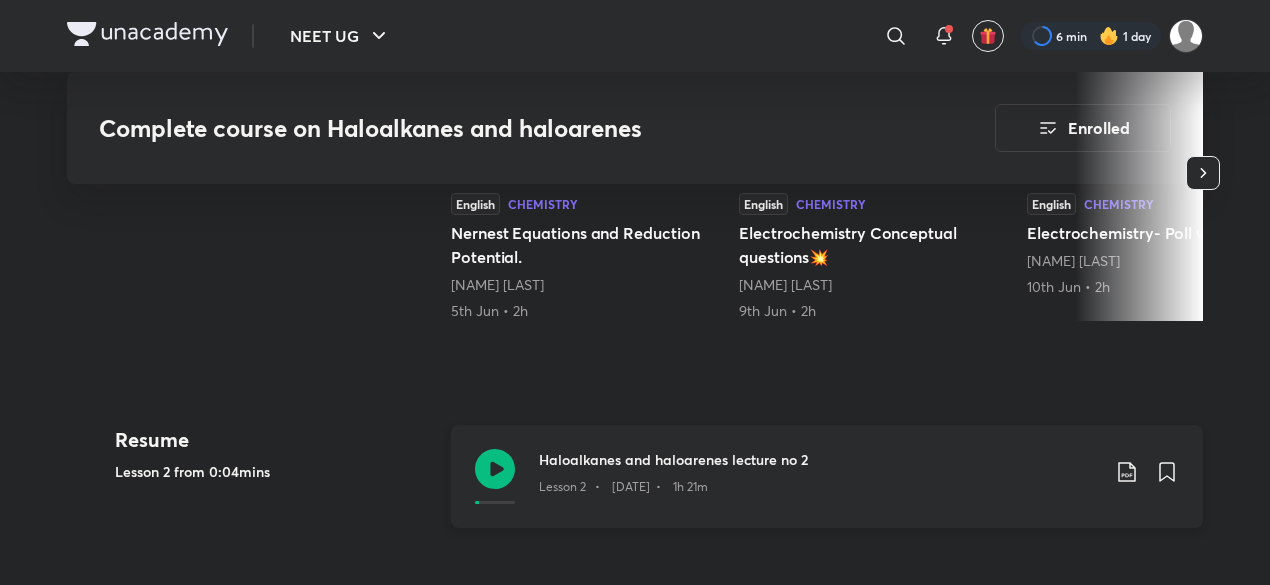 click 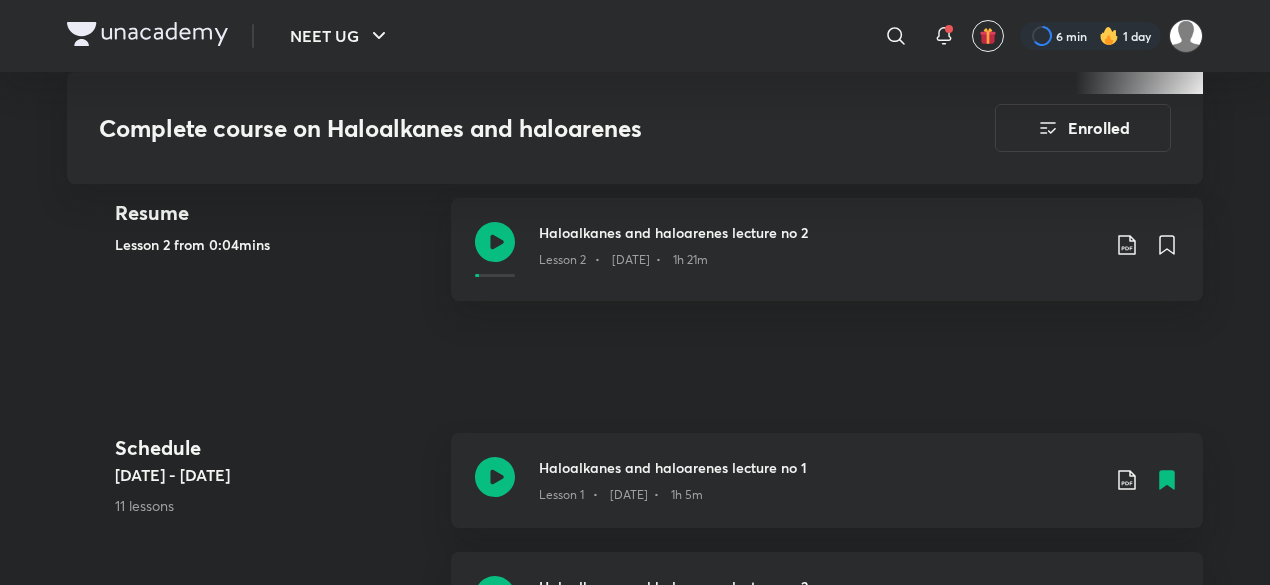 scroll, scrollTop: 982, scrollLeft: 0, axis: vertical 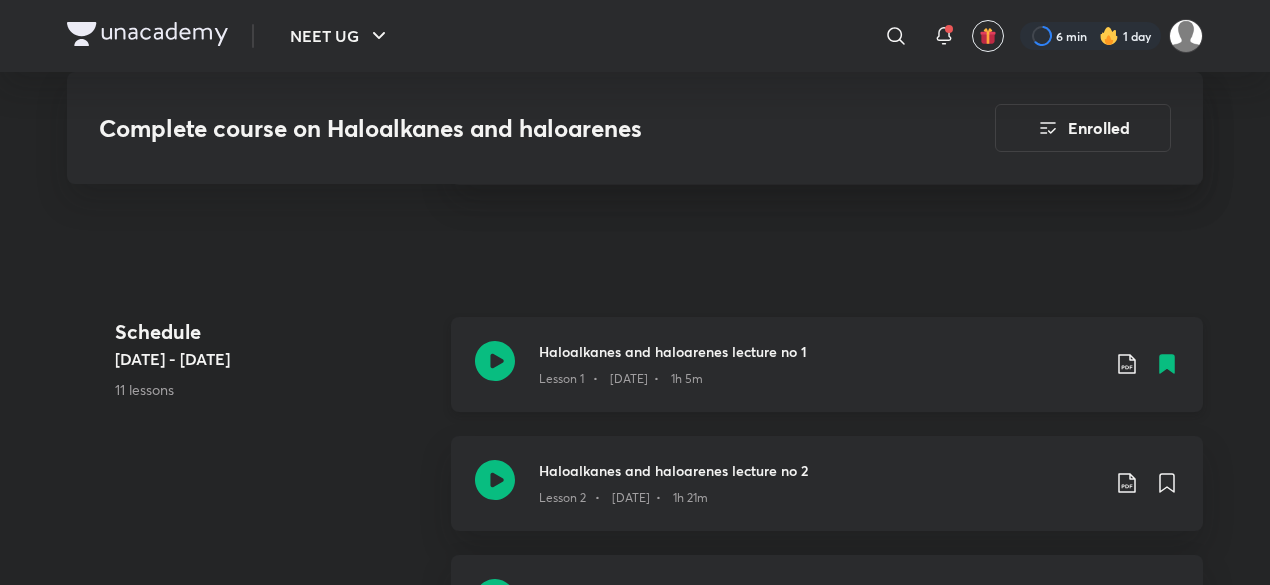 click 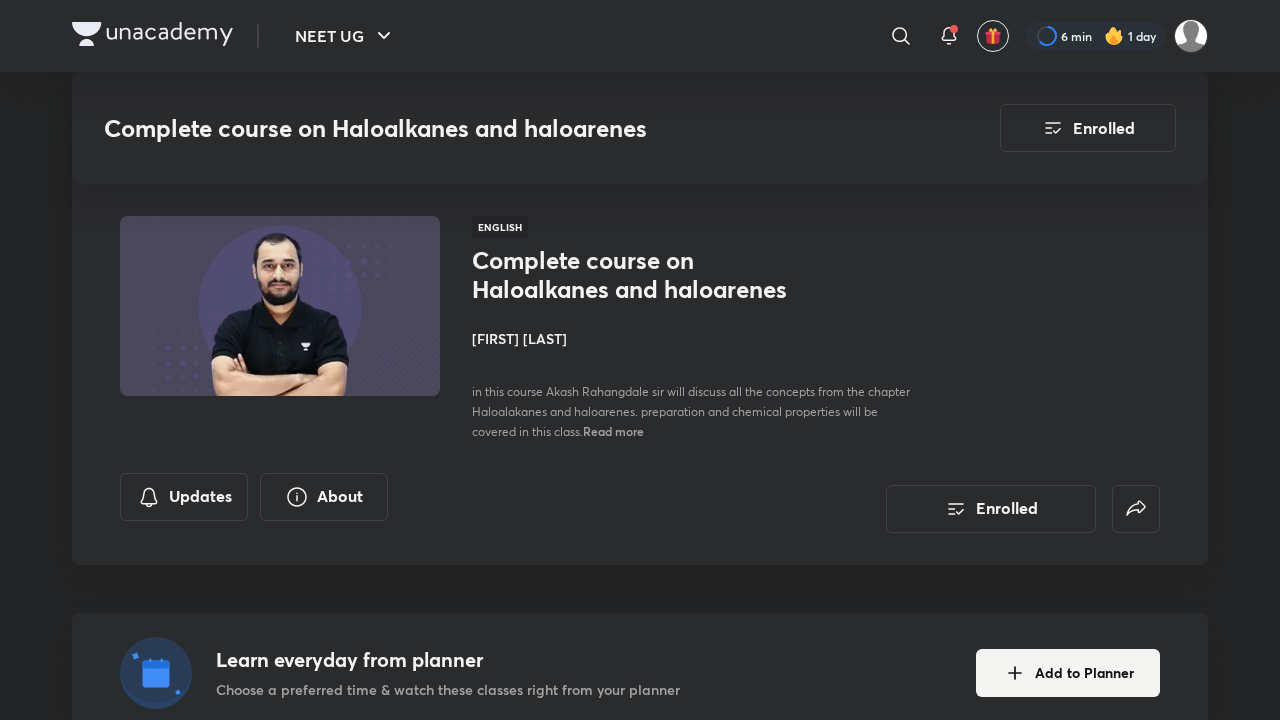 scroll, scrollTop: 948, scrollLeft: 0, axis: vertical 